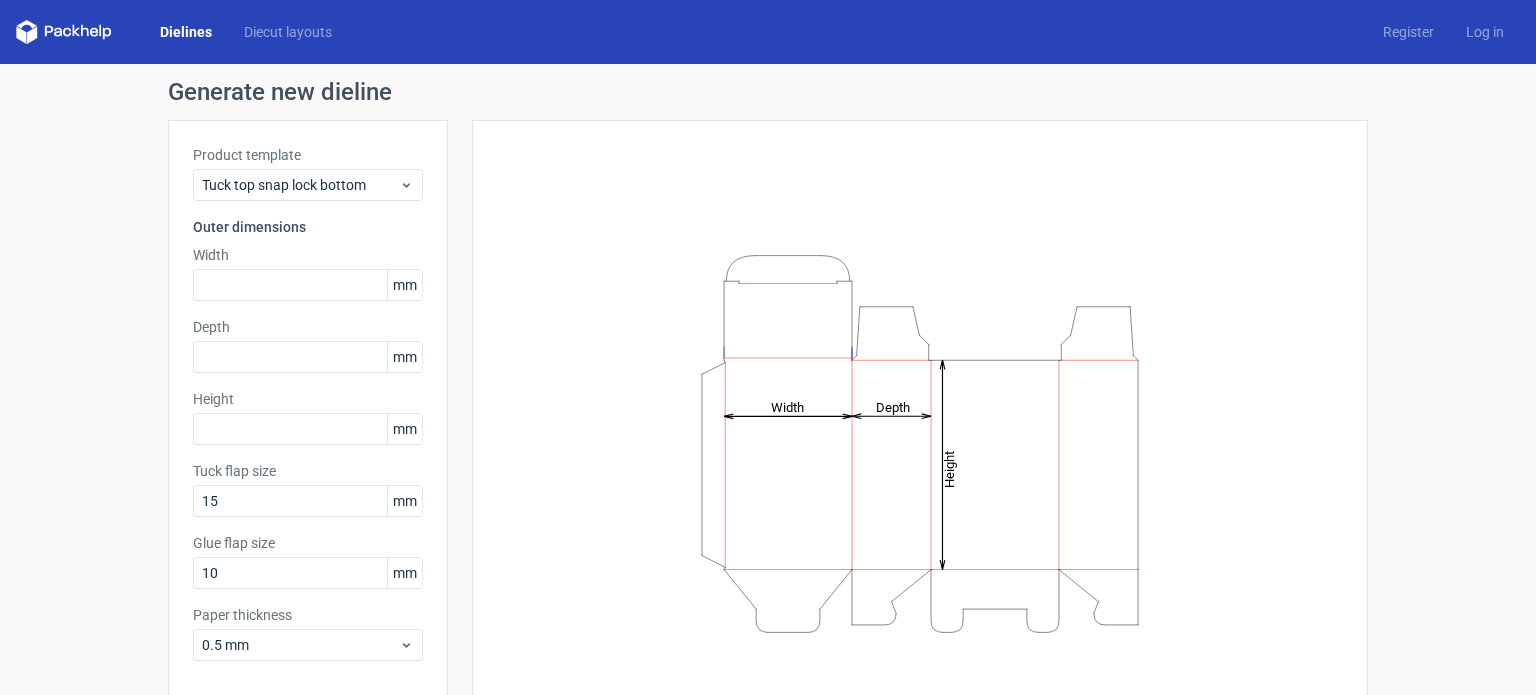 scroll, scrollTop: 0, scrollLeft: 0, axis: both 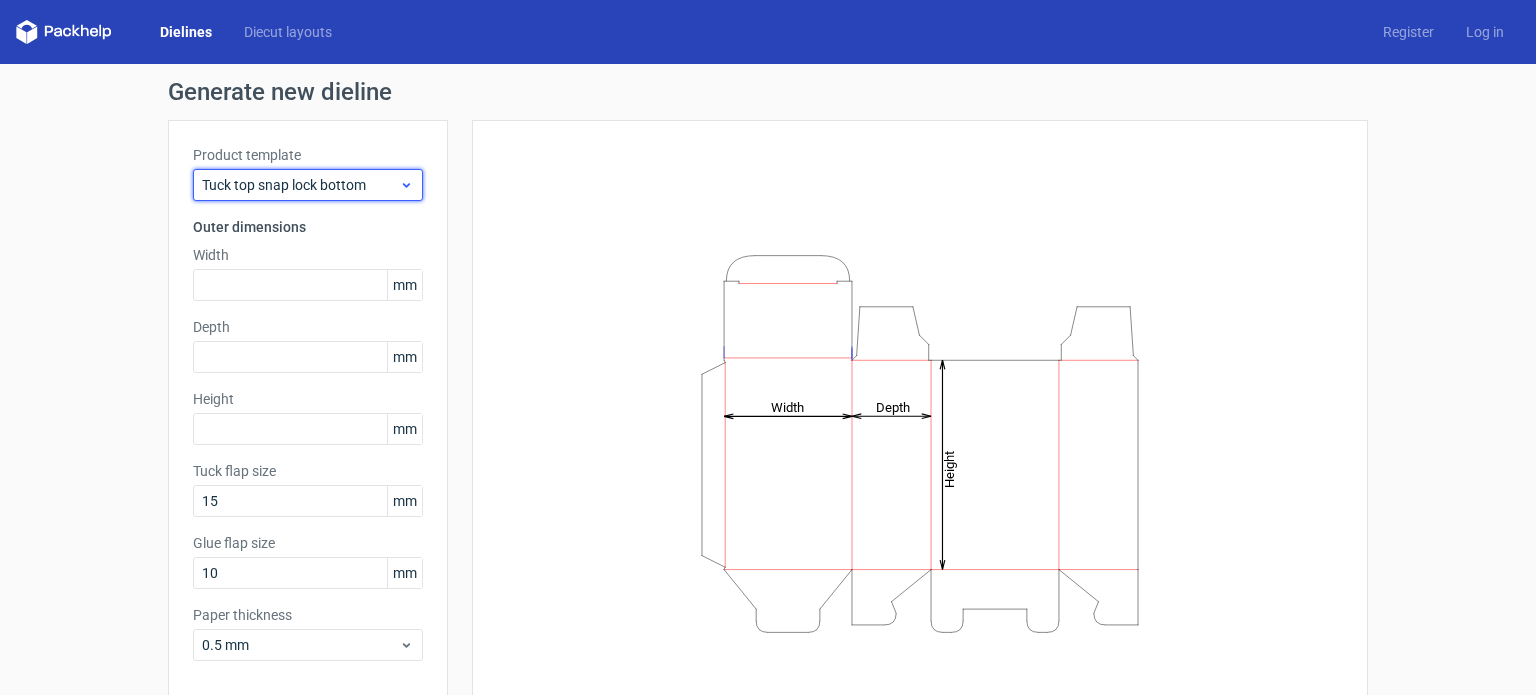 click on "Tuck top snap lock bottom" at bounding box center (300, 185) 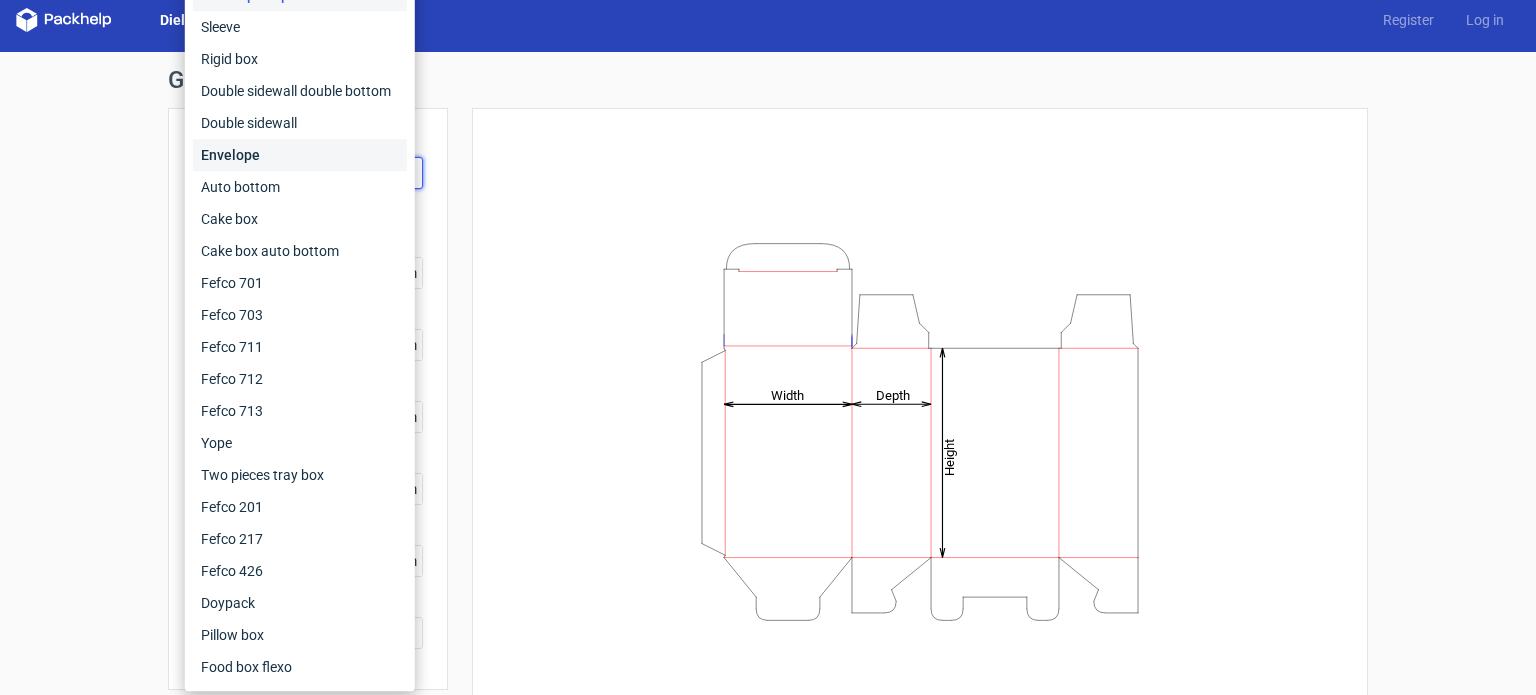 scroll, scrollTop: 0, scrollLeft: 0, axis: both 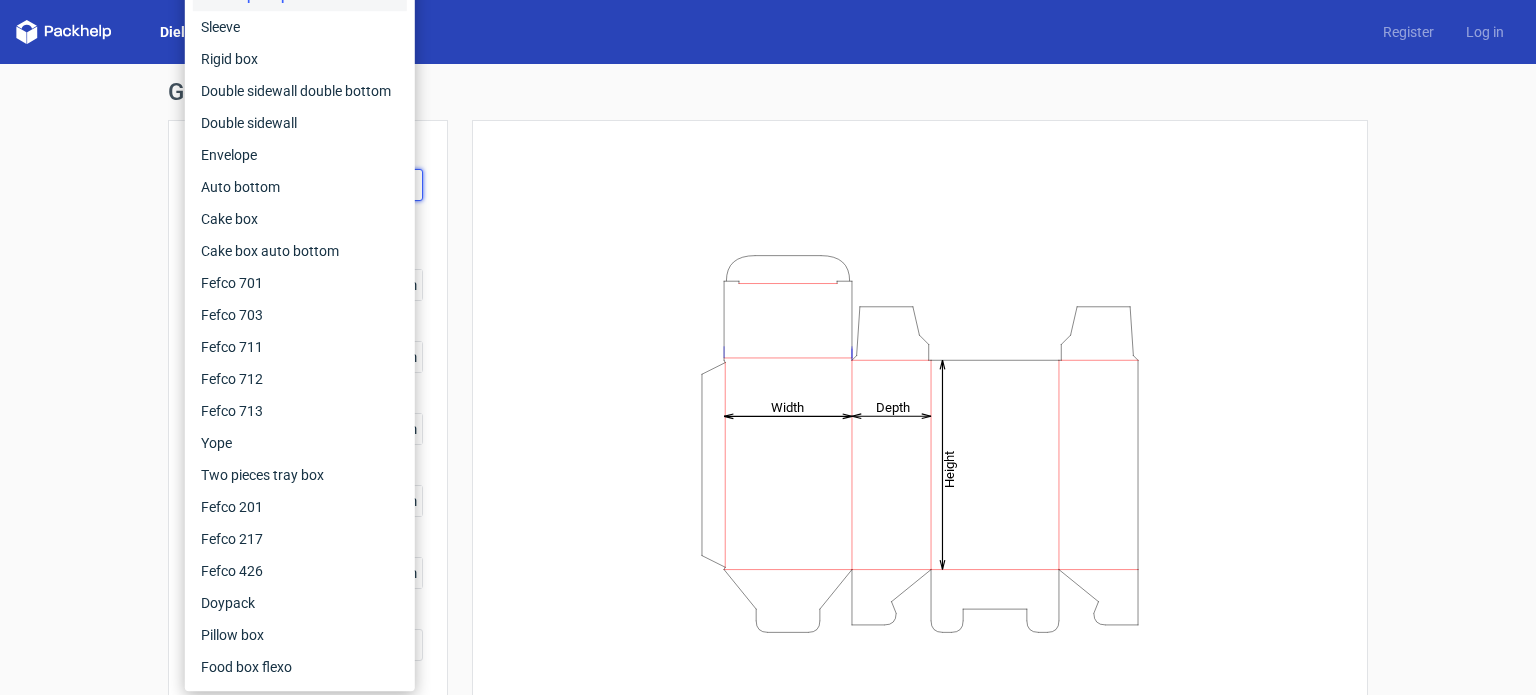 click on "Generate new dieline Product template Tuck top snap lock bottom Outer dimensions Width mm Depth mm Height mm Tuck flap size 15 mm Glue flap size 10 mm Paper thickness 0.5 mm Generate  Height   Depth   Width" at bounding box center (768, 423) 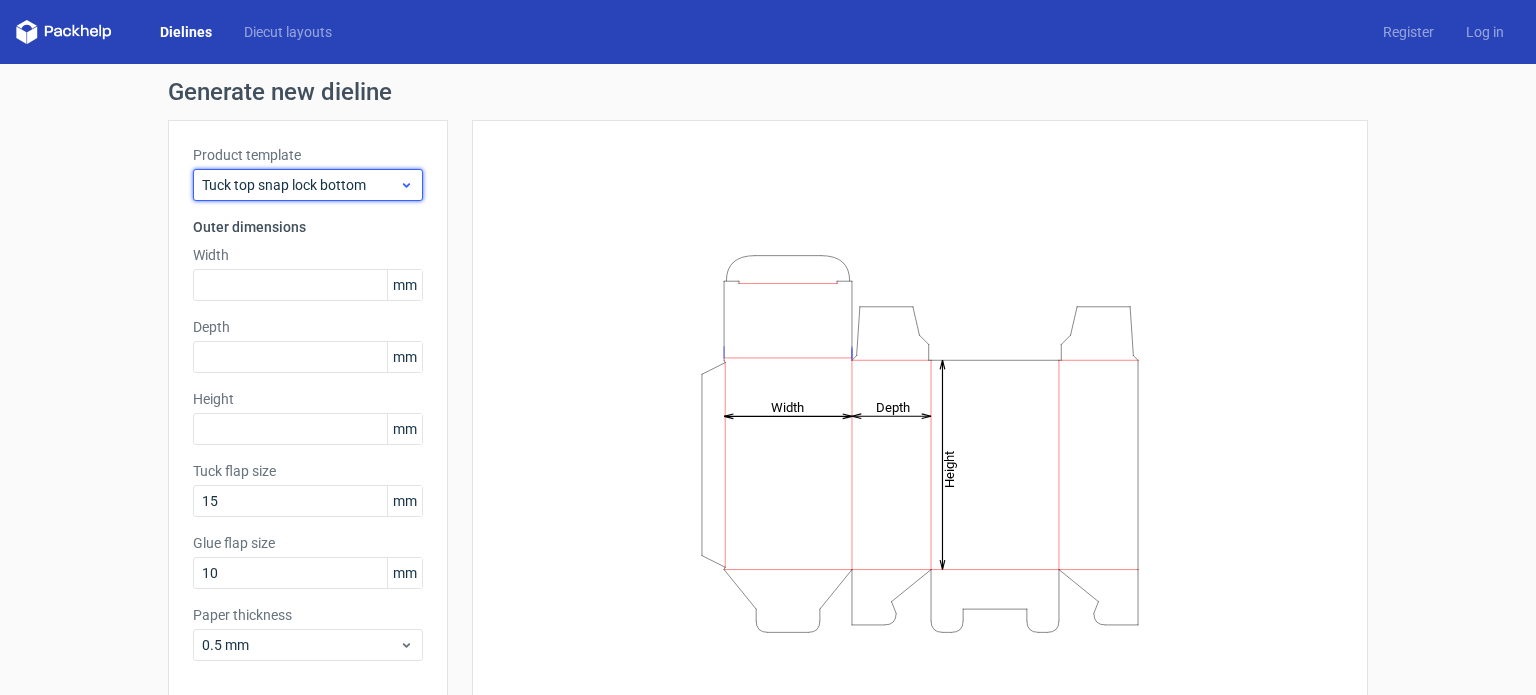 click on "Tuck top snap lock bottom" at bounding box center [300, 185] 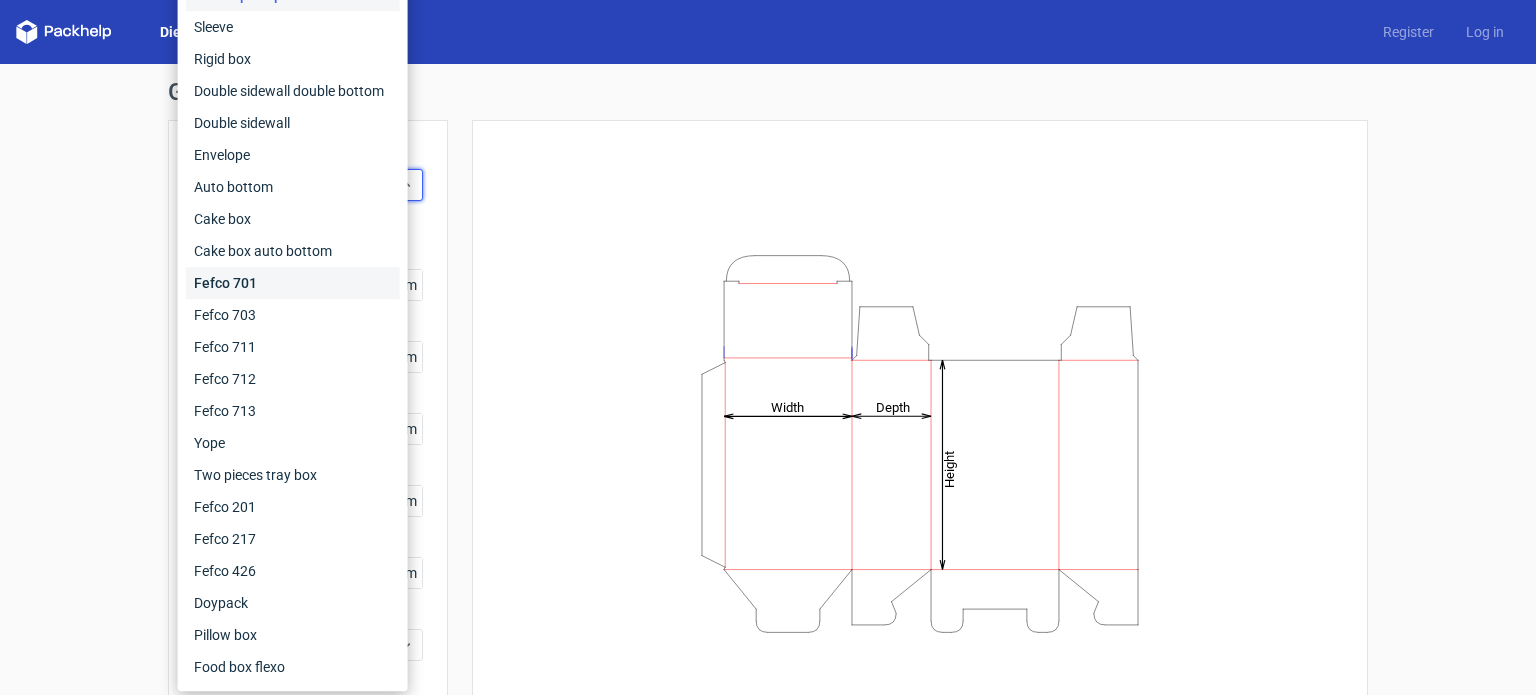 click on "Fefco 701" at bounding box center [293, 283] 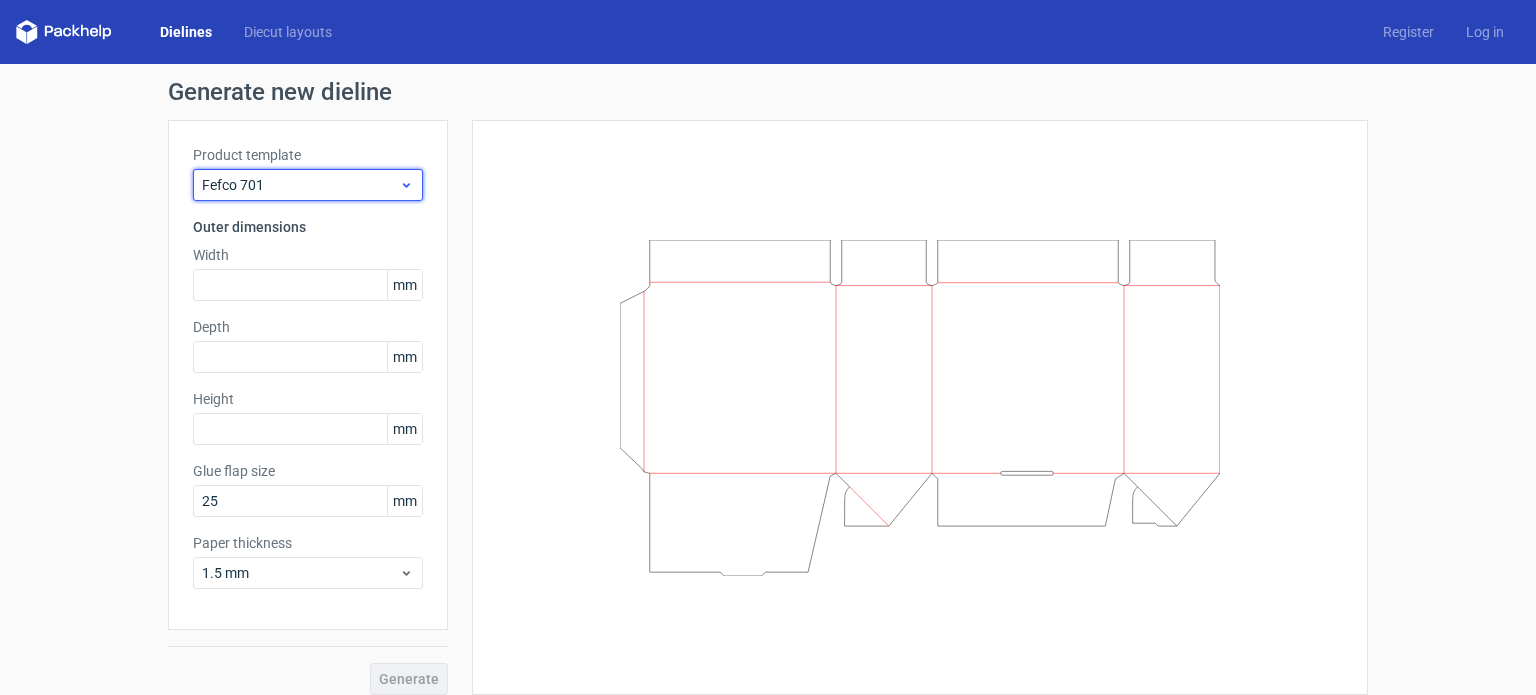click on "Fefco 701" at bounding box center (300, 185) 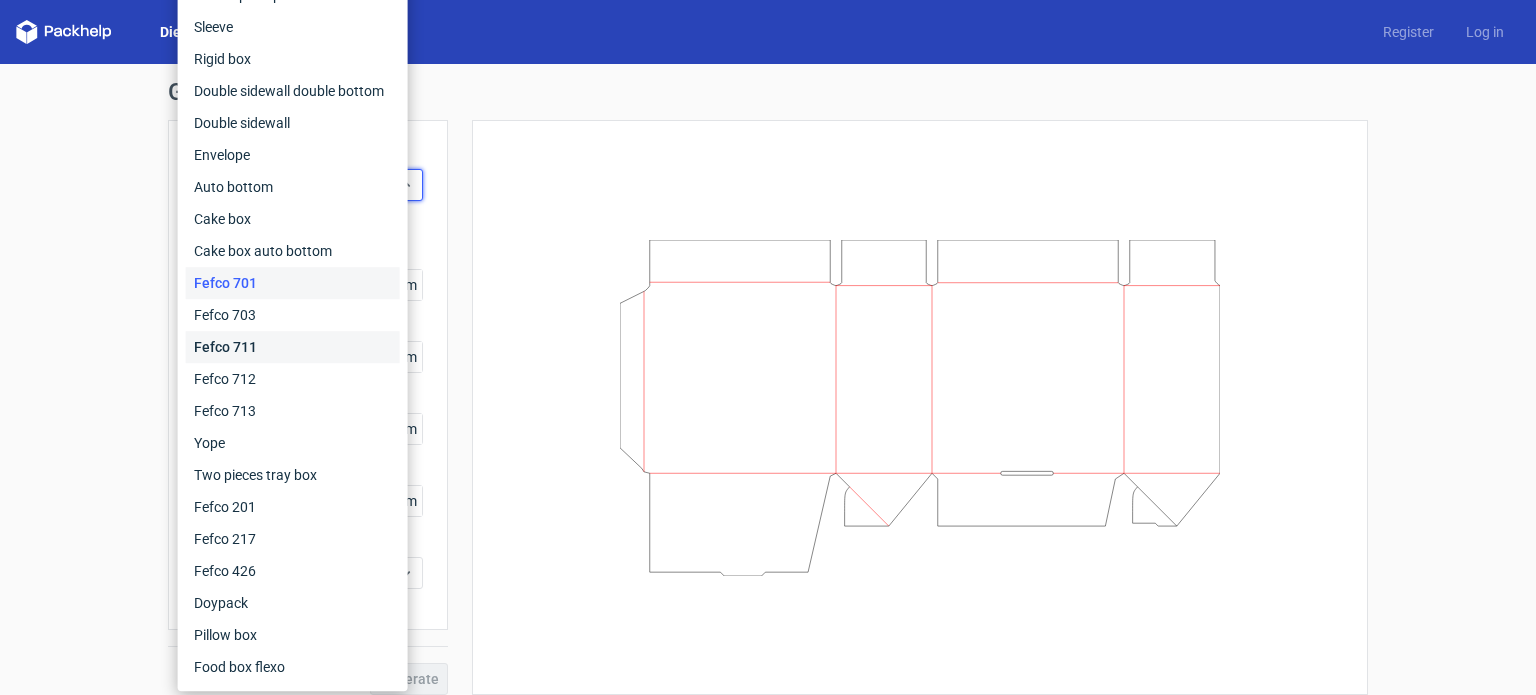click on "Fefco 711" at bounding box center [293, 347] 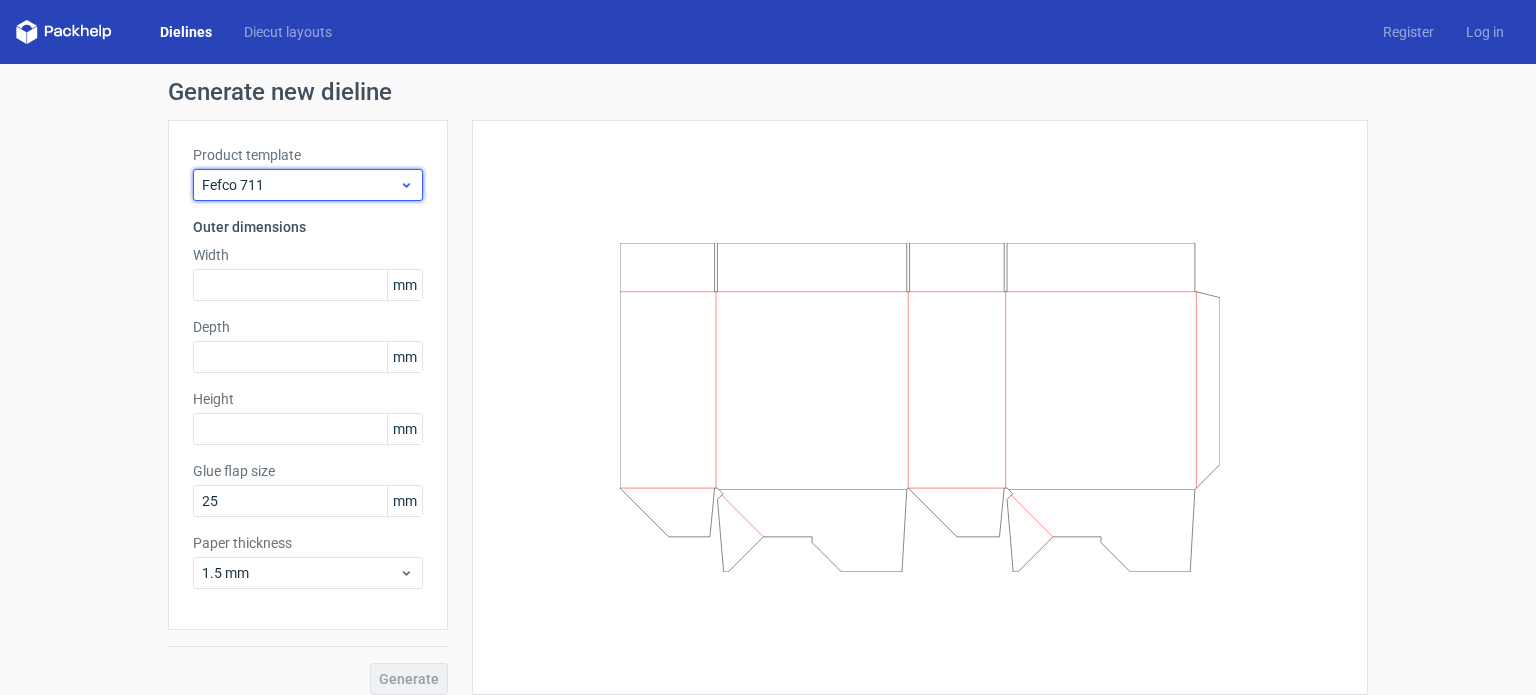 click on "Fefco 711" at bounding box center (300, 185) 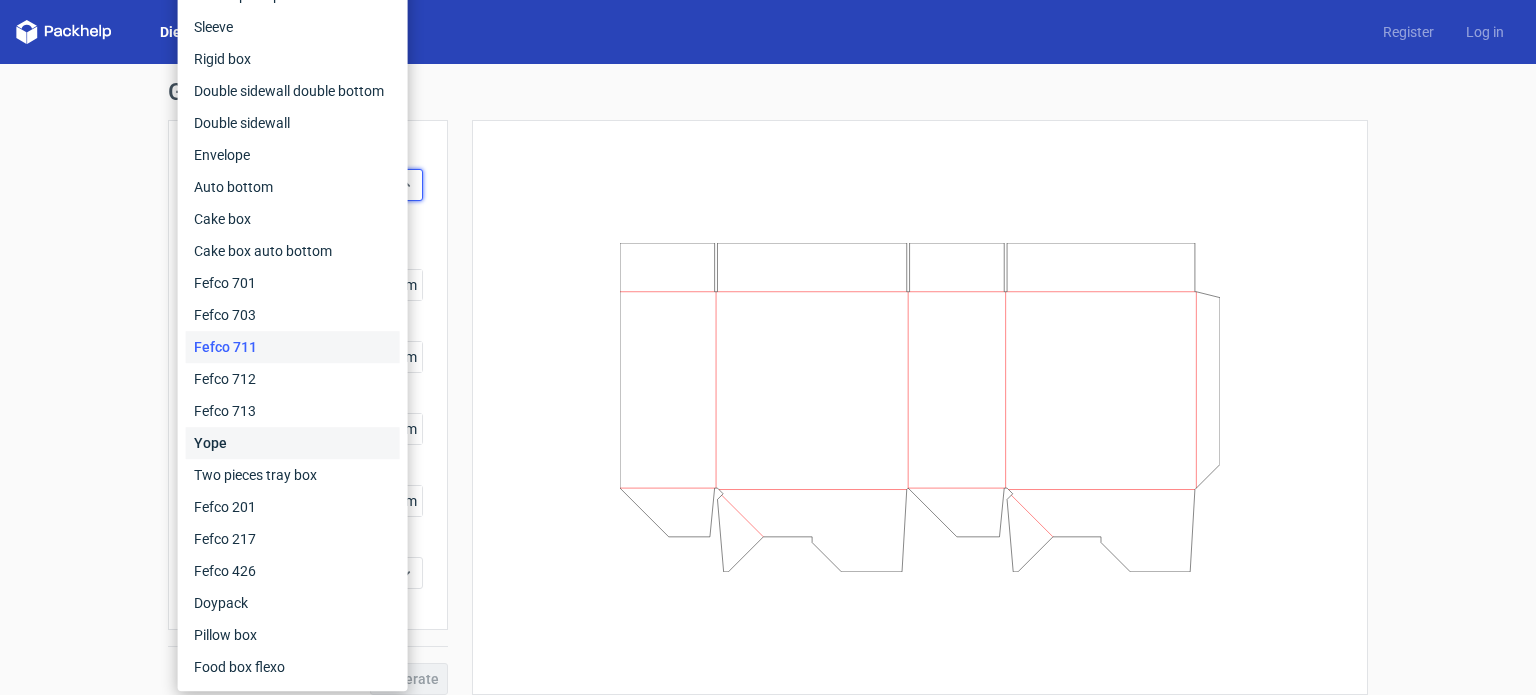 click on "Yope" at bounding box center [293, 443] 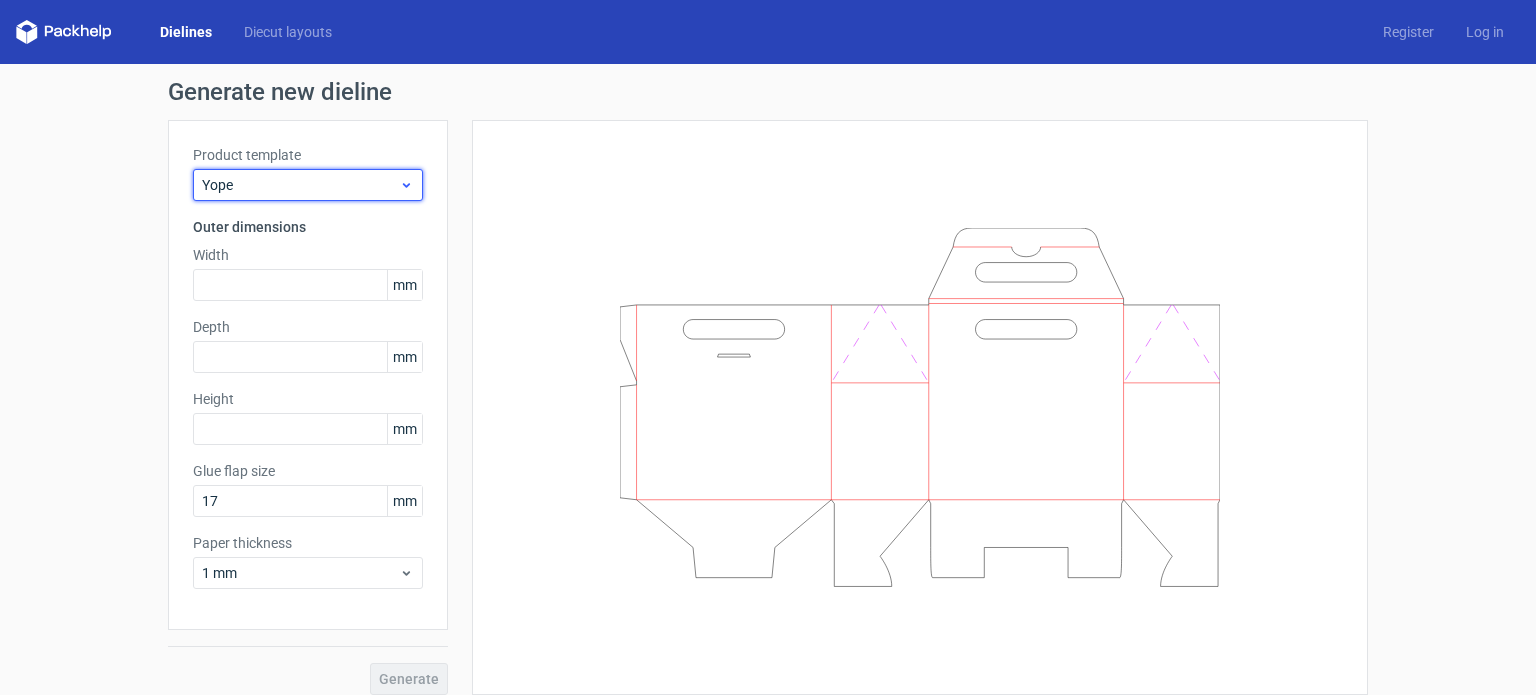 click on "Yope" at bounding box center (300, 185) 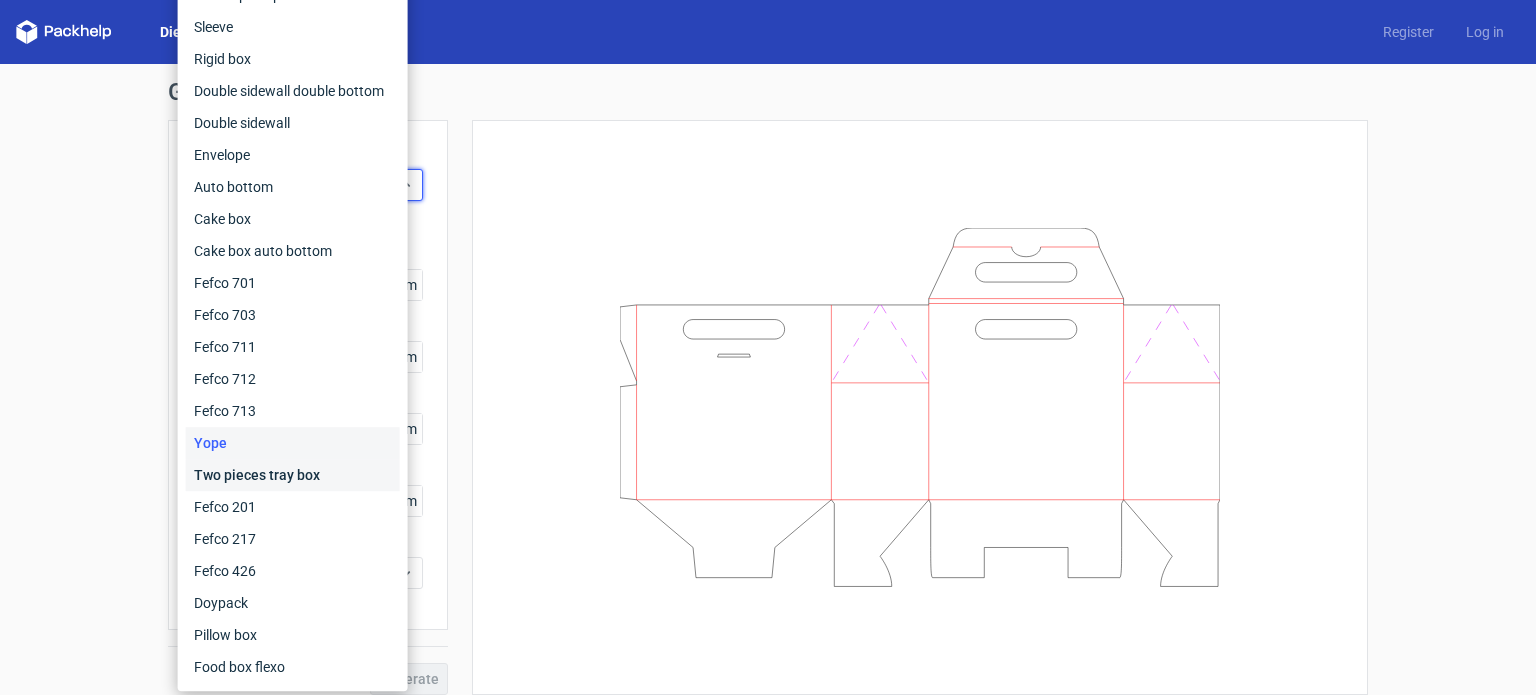 click on "Two pieces tray box" at bounding box center (293, 475) 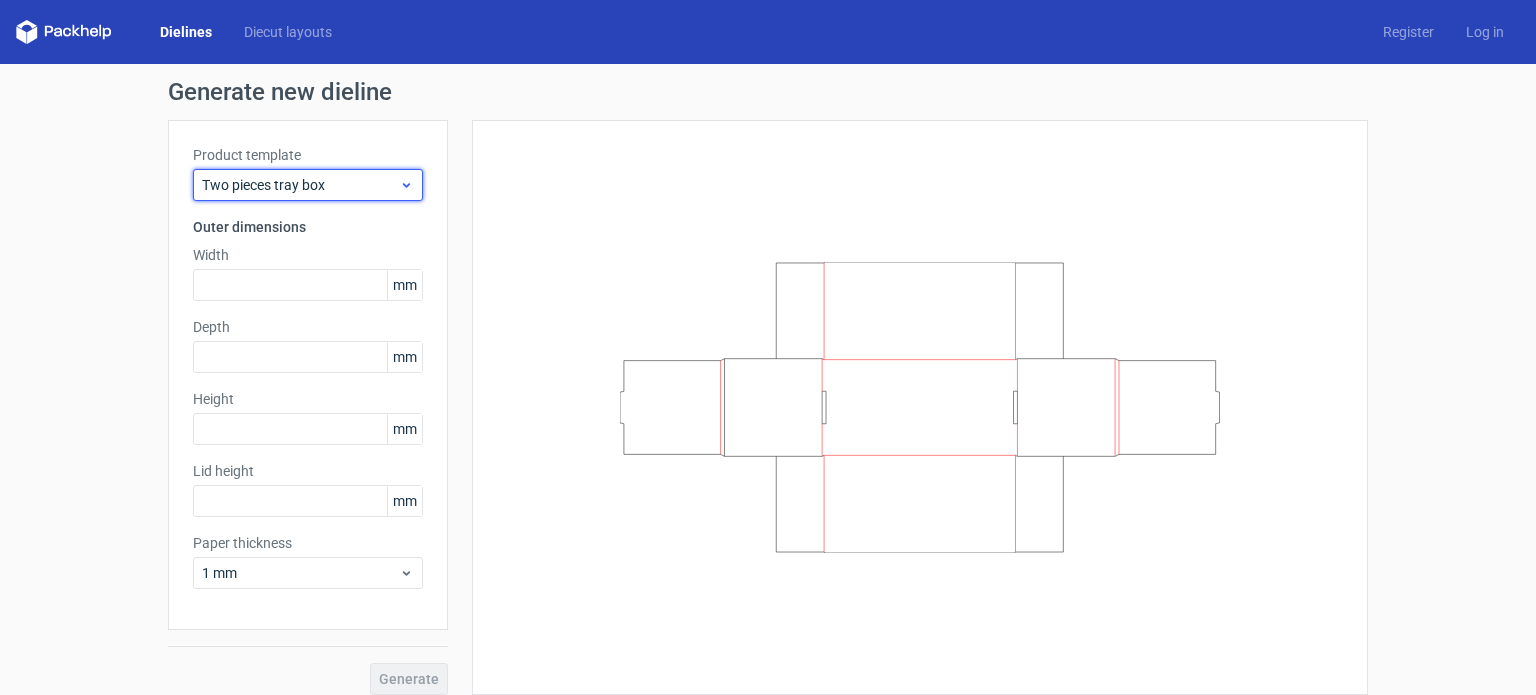 click on "Two pieces tray box" at bounding box center [300, 185] 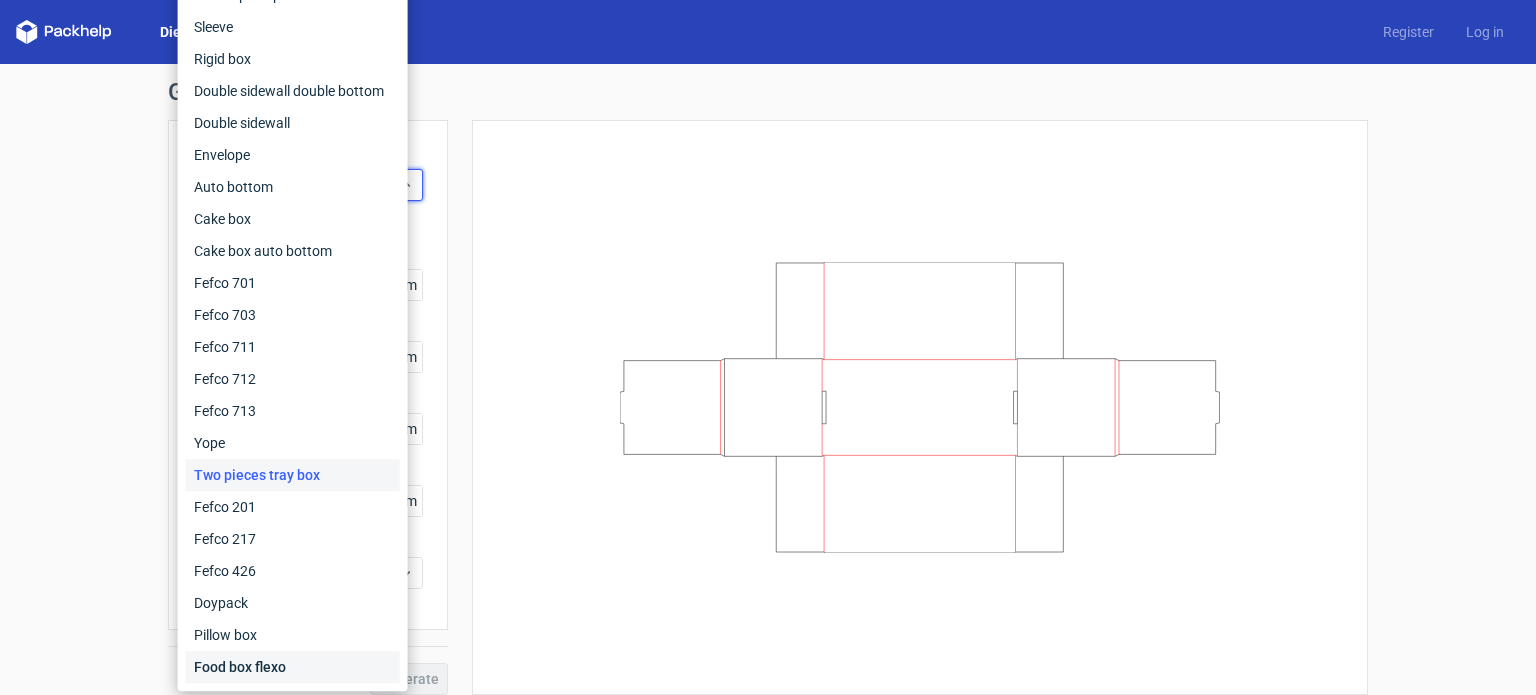 click on "Food box flexo" at bounding box center (293, 667) 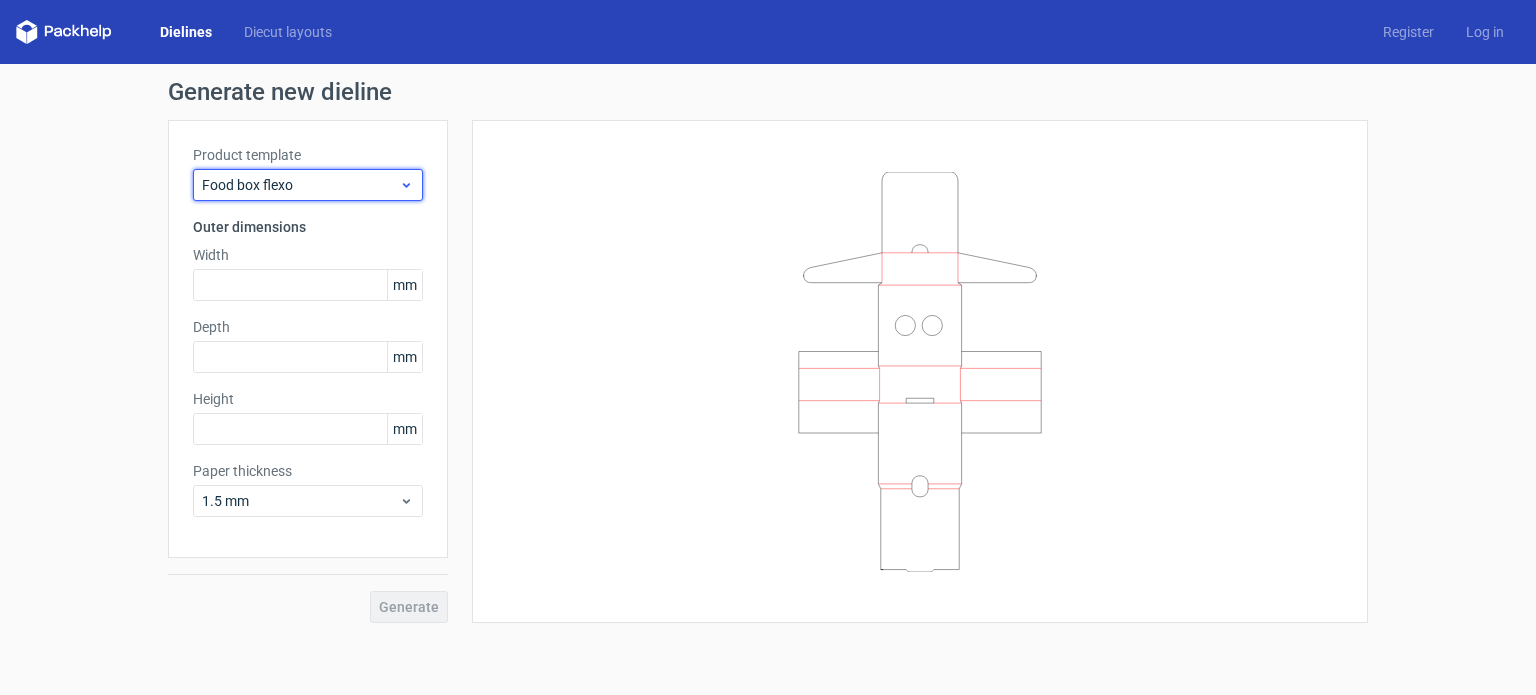 click on "Food box flexo" at bounding box center (300, 185) 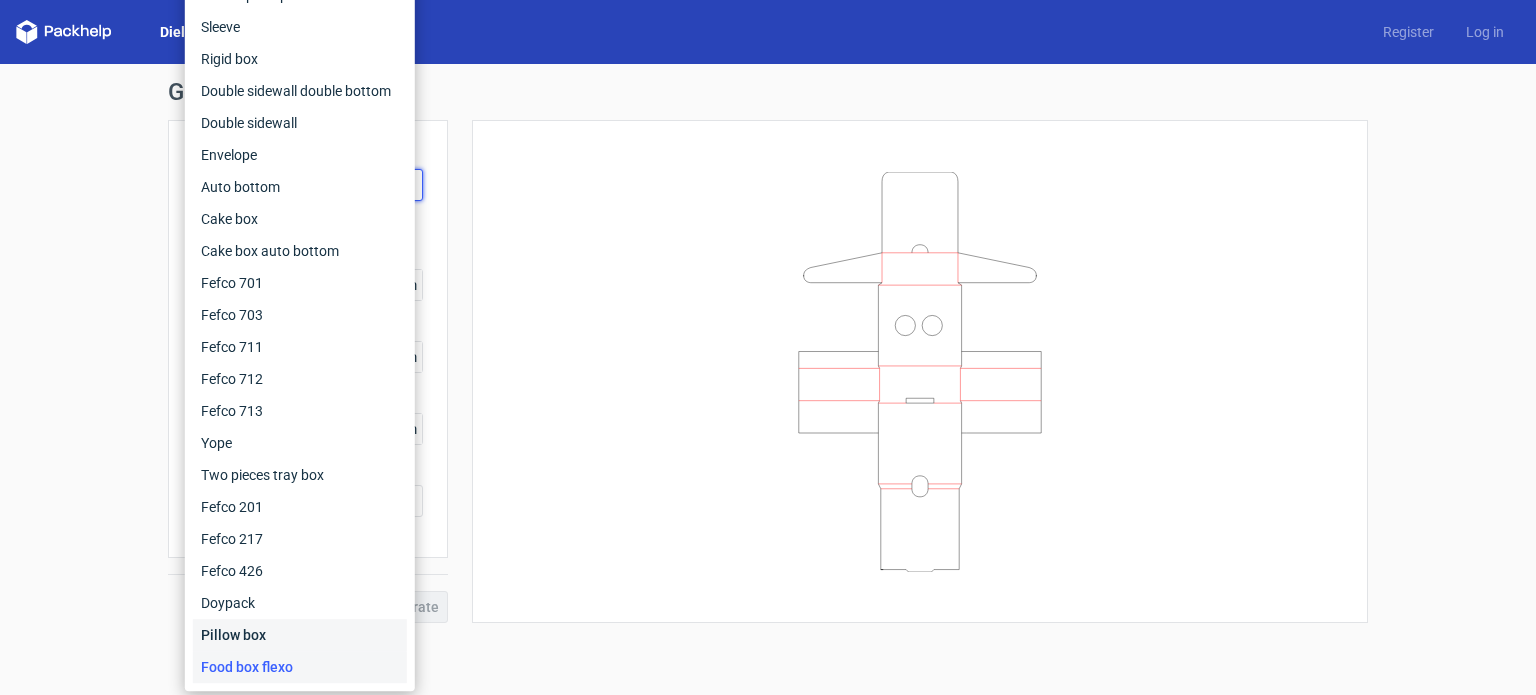 click on "Pillow box" at bounding box center [300, 635] 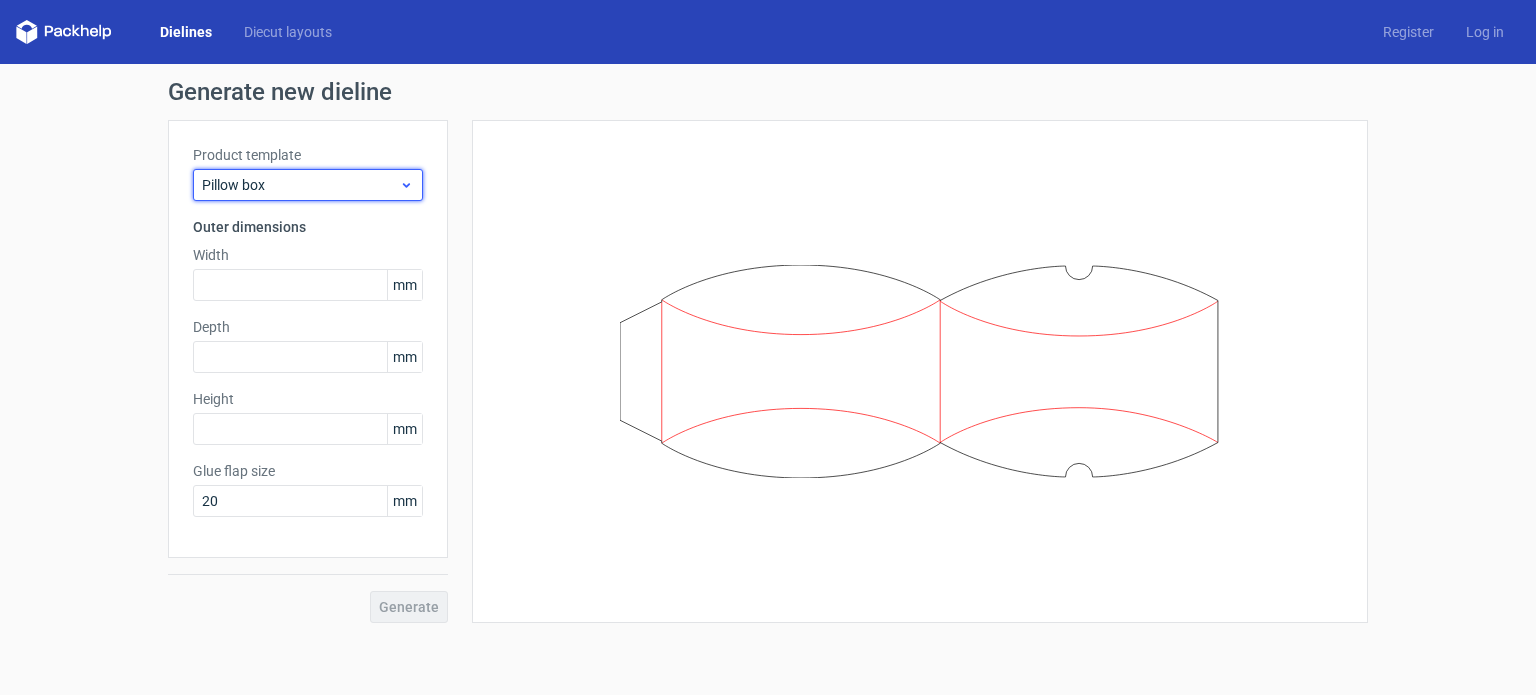 click on "Pillow box" at bounding box center (308, 185) 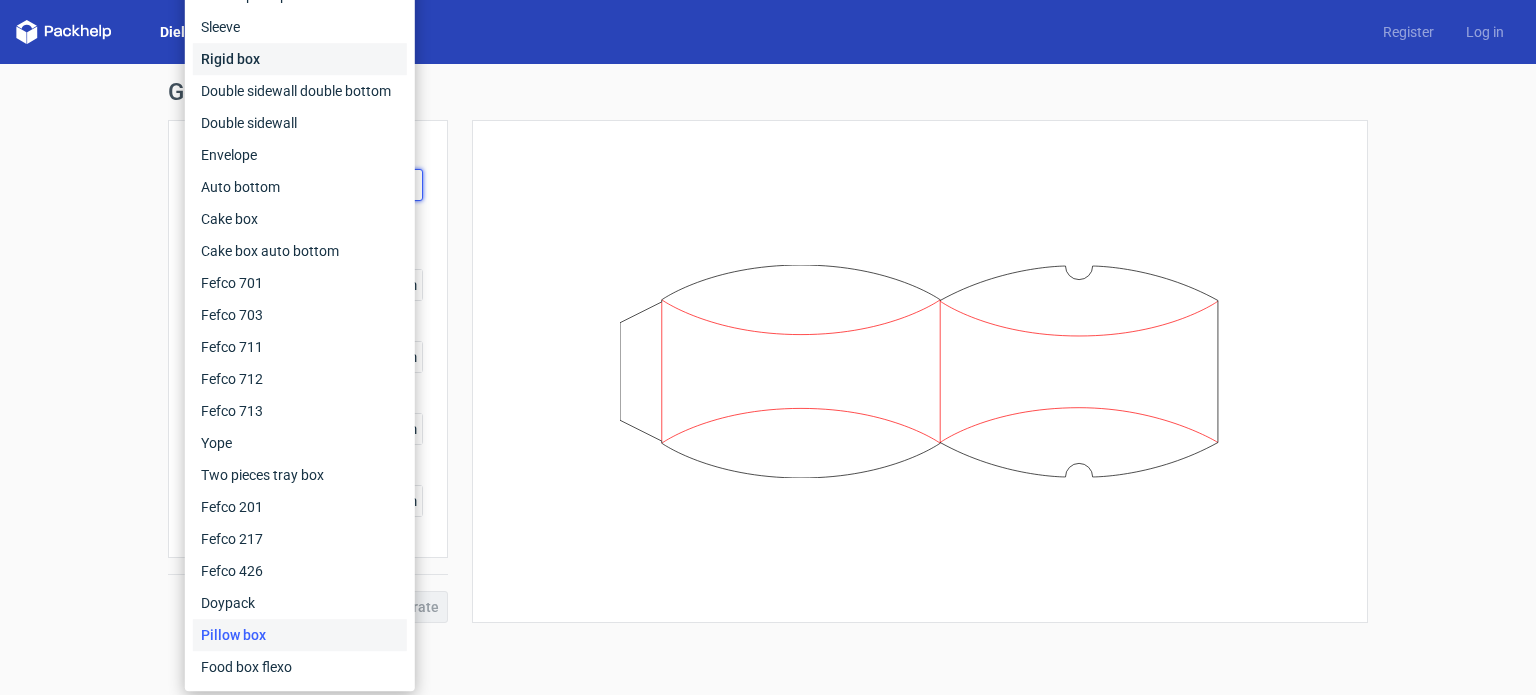 click on "Rigid box" at bounding box center [300, 59] 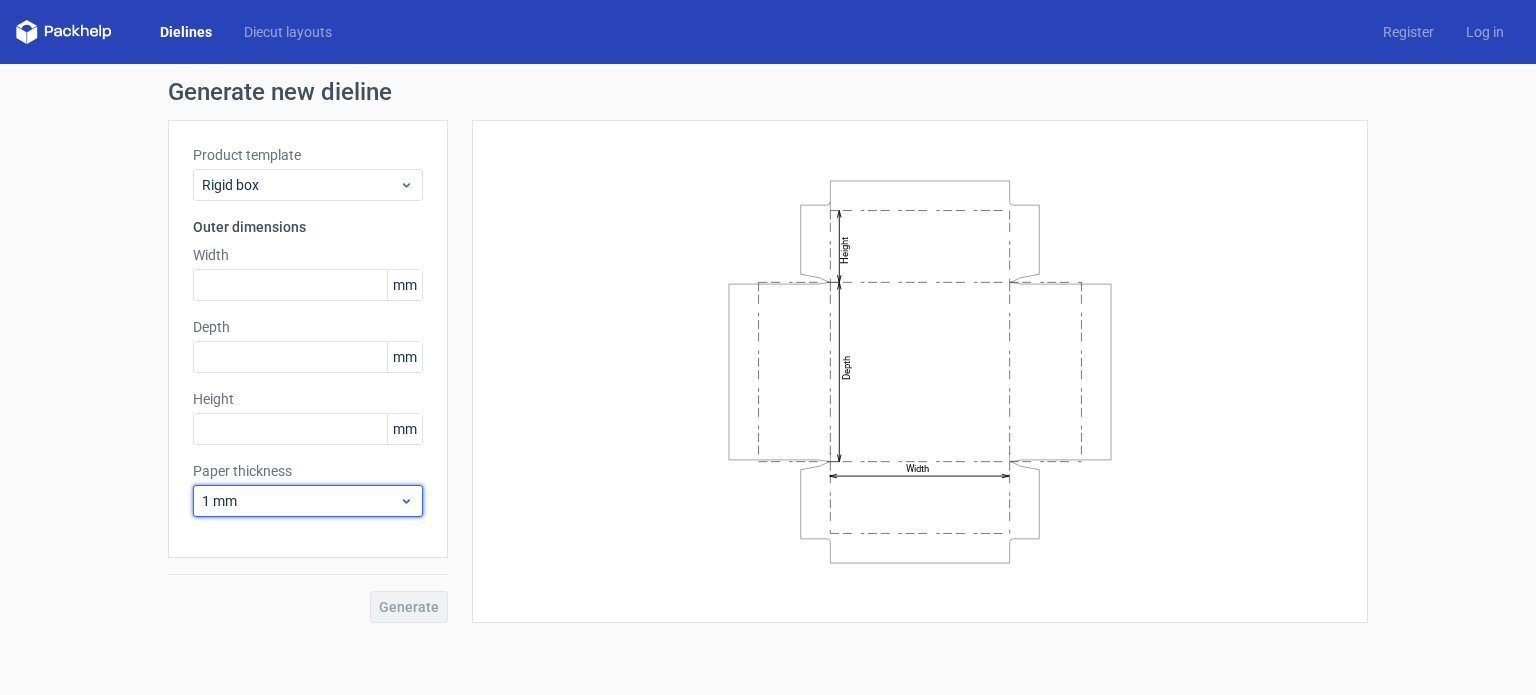 click on "1 mm" at bounding box center [300, 501] 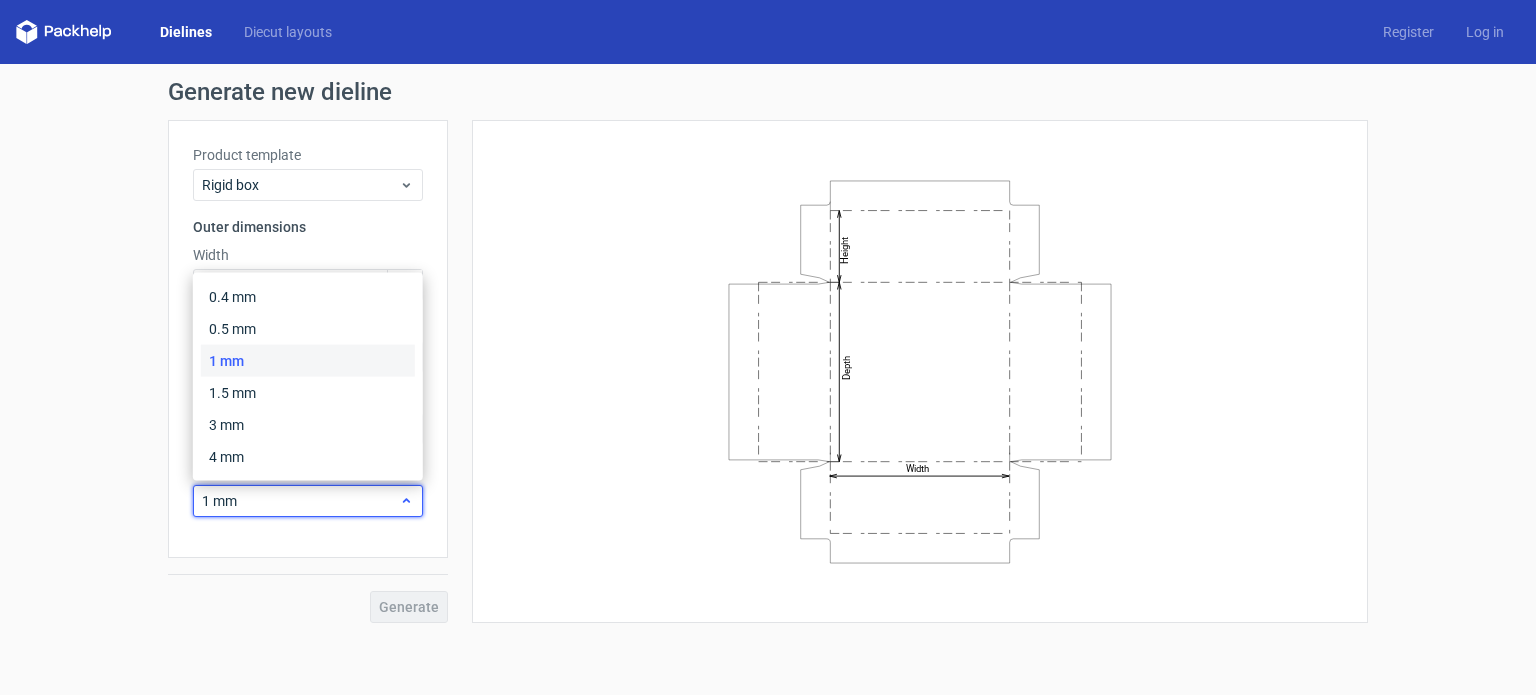 click on "1 mm" at bounding box center (300, 501) 